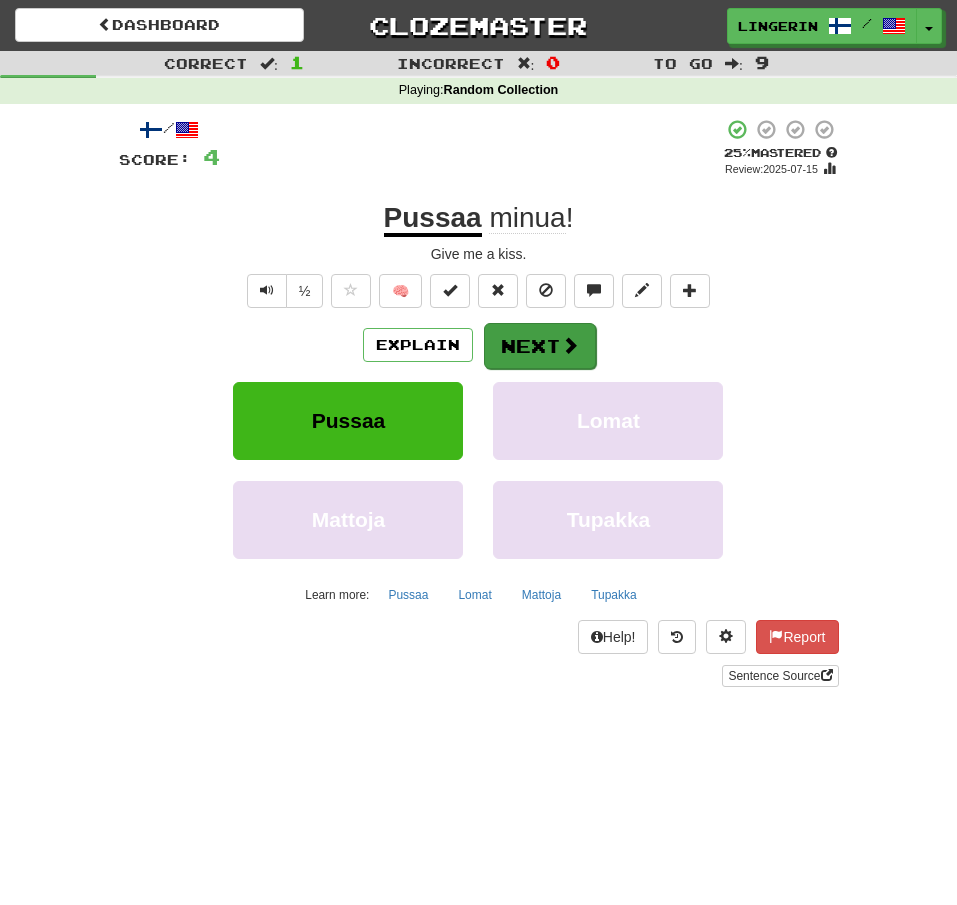 scroll, scrollTop: 0, scrollLeft: 0, axis: both 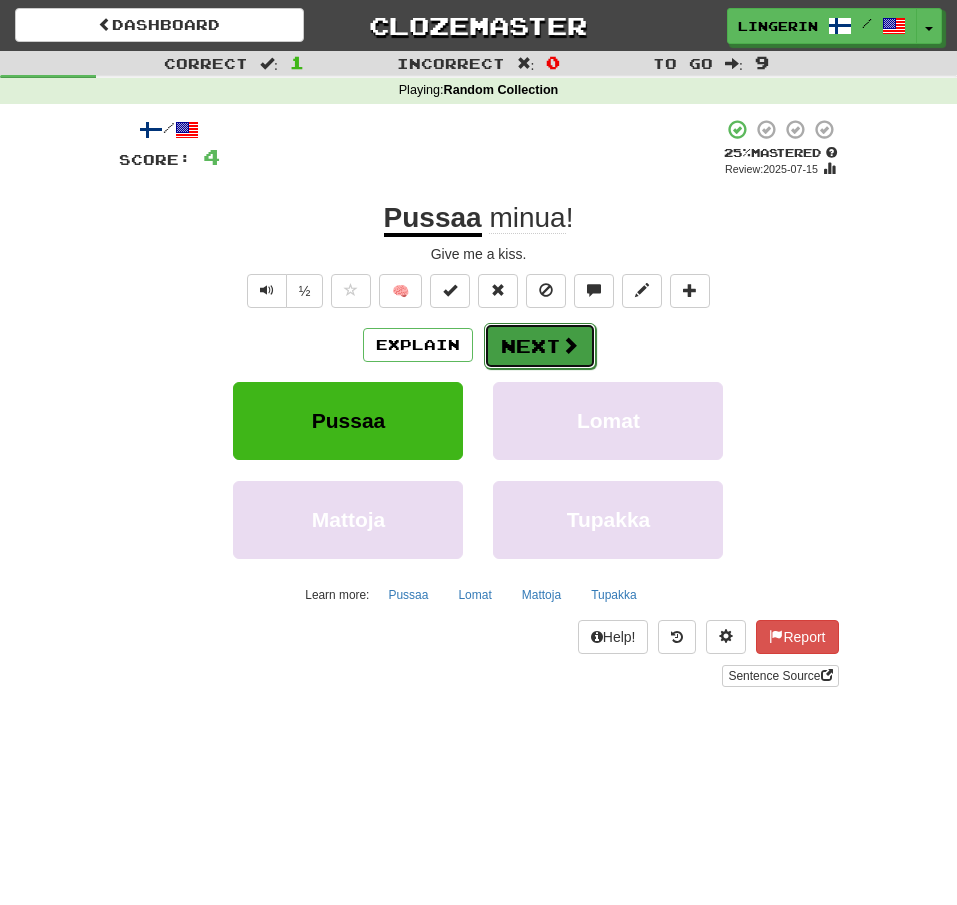 click on "Next" at bounding box center (540, 346) 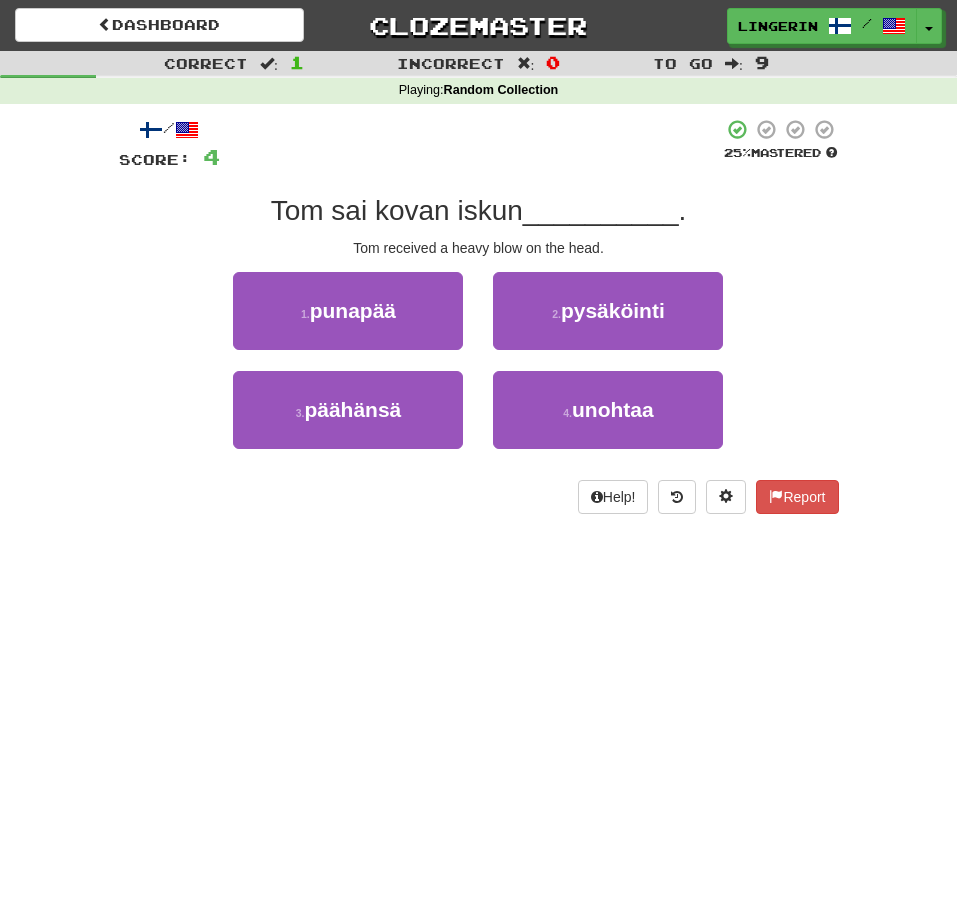 click on "/  Score:   4 25 %  Mastered Tom sai kovan iskun  __________ . Tom received a heavy blow on the head. 1 .  punapää 2 .  pysäköinti 3 .  päähänsä 4 .  unohtaa  Help!  Report" at bounding box center [479, 323] 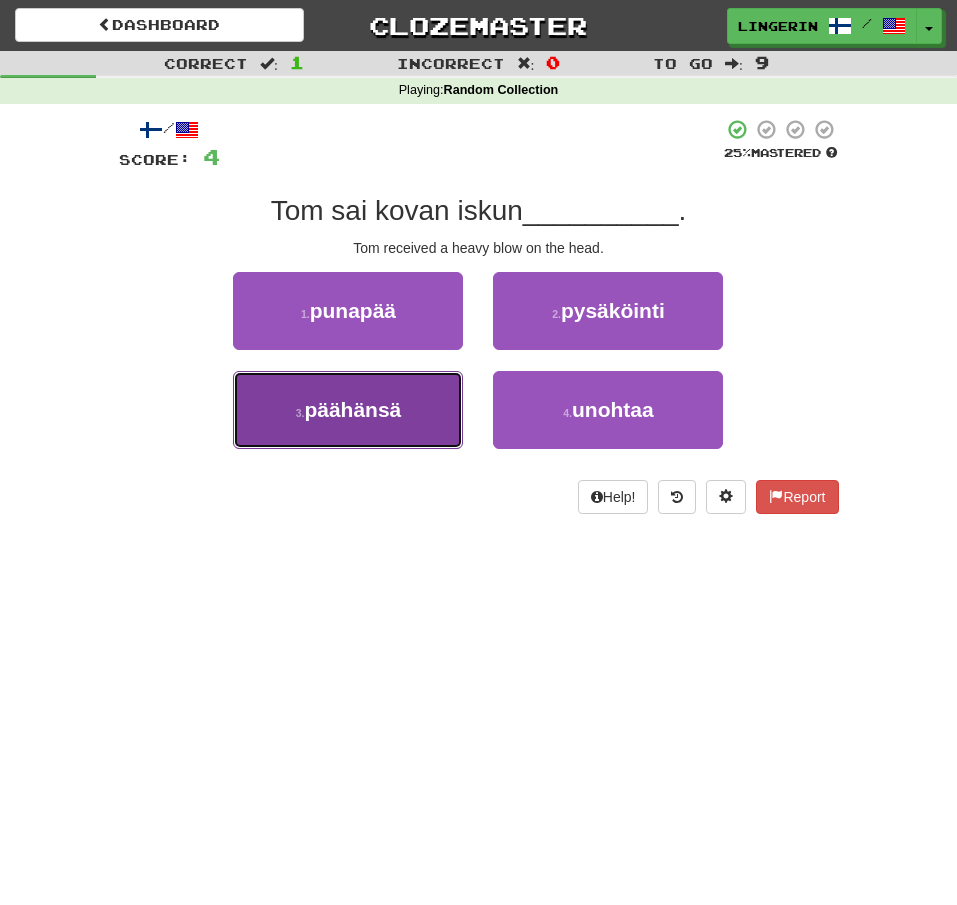 click on "päähänsä" at bounding box center [352, 409] 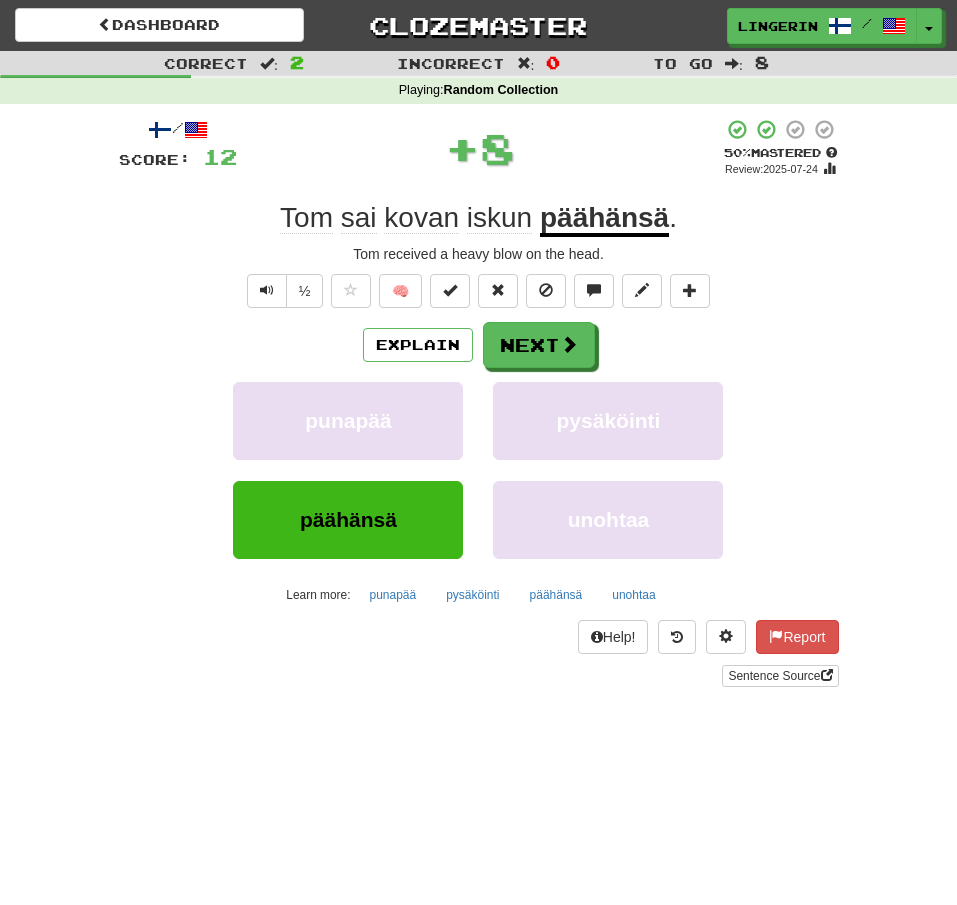 click on "Tom received a heavy blow on the head." at bounding box center (479, 254) 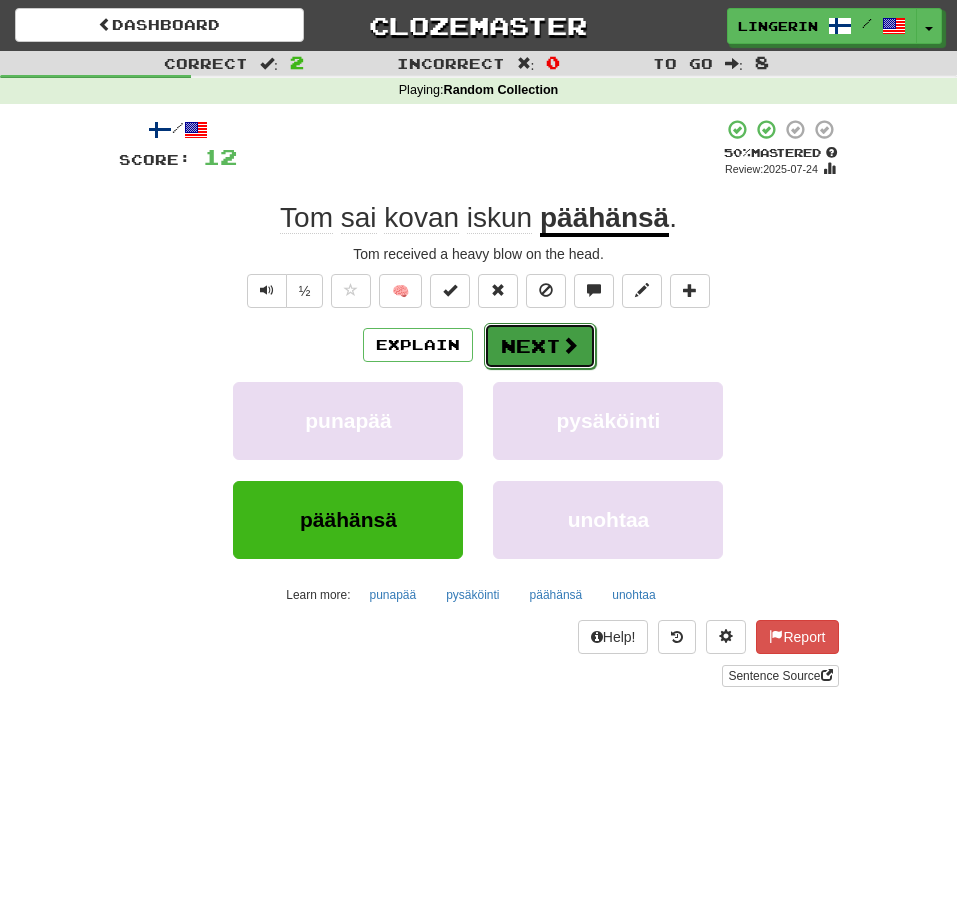 click at bounding box center [570, 345] 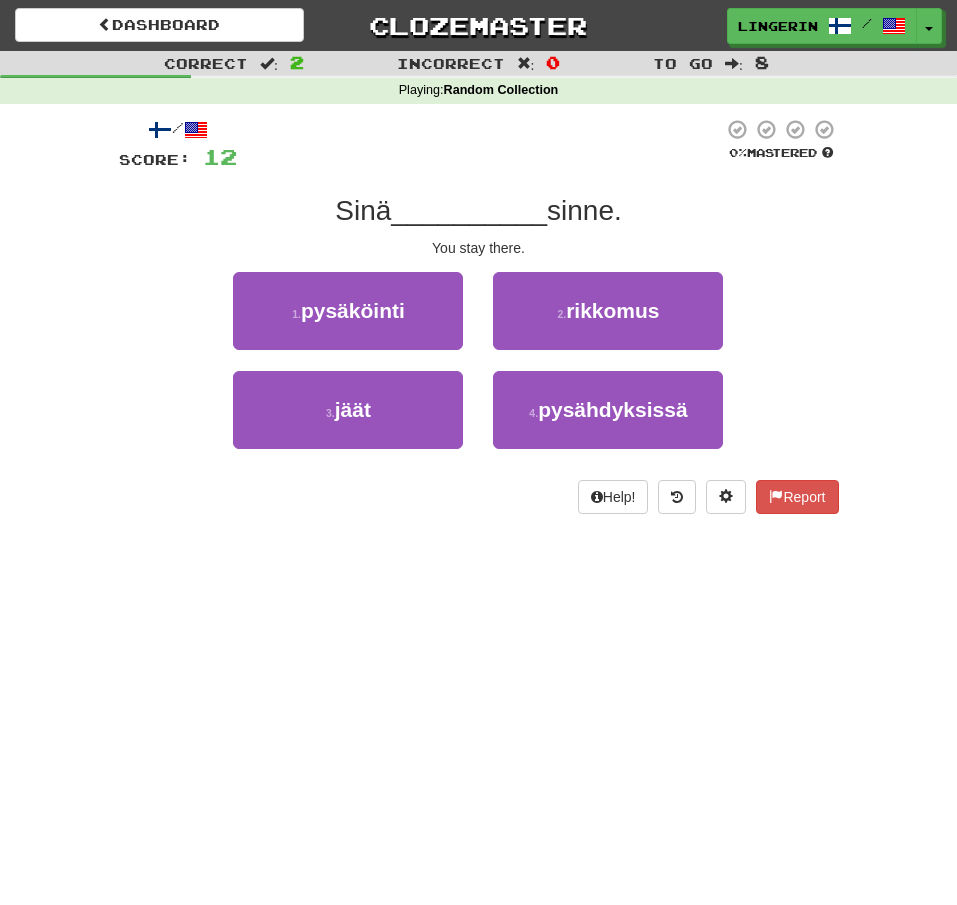 click on "Correct   :   2 Incorrect   :   0 To go   :   8 Playing :  Random Collection  /  Score:   12 0 %  Mastered Sinä  __________  sinne. You stay there. 1 .  pysäköinti 2 .  rikkomus 3 .  jäät 4 .  pysähdyksissä  Help!  Report" at bounding box center (478, 296) 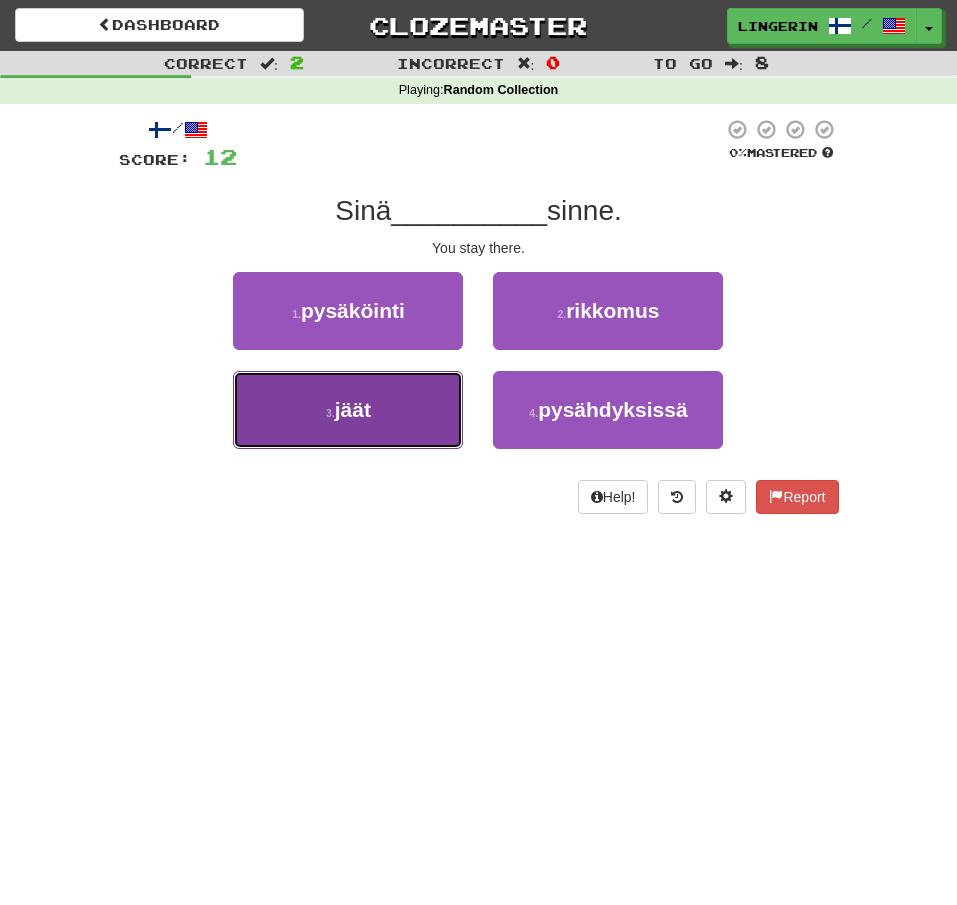 click on "3 .  jäät" at bounding box center (348, 410) 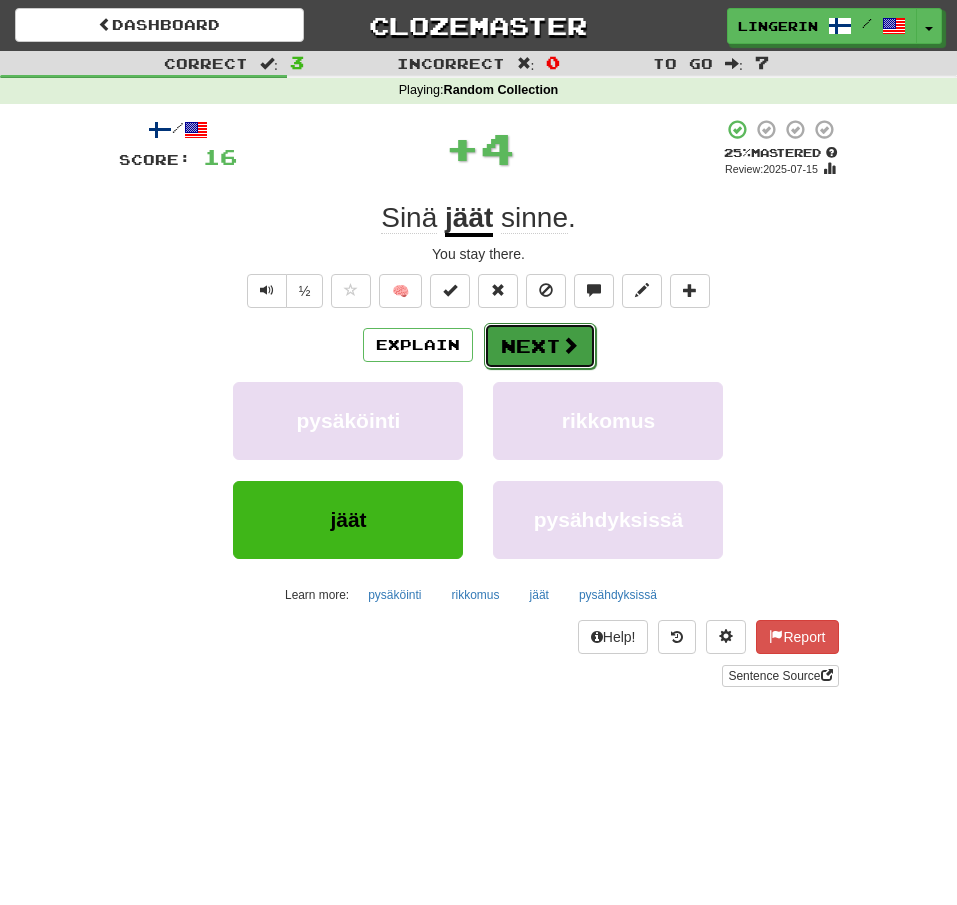 click at bounding box center [570, 345] 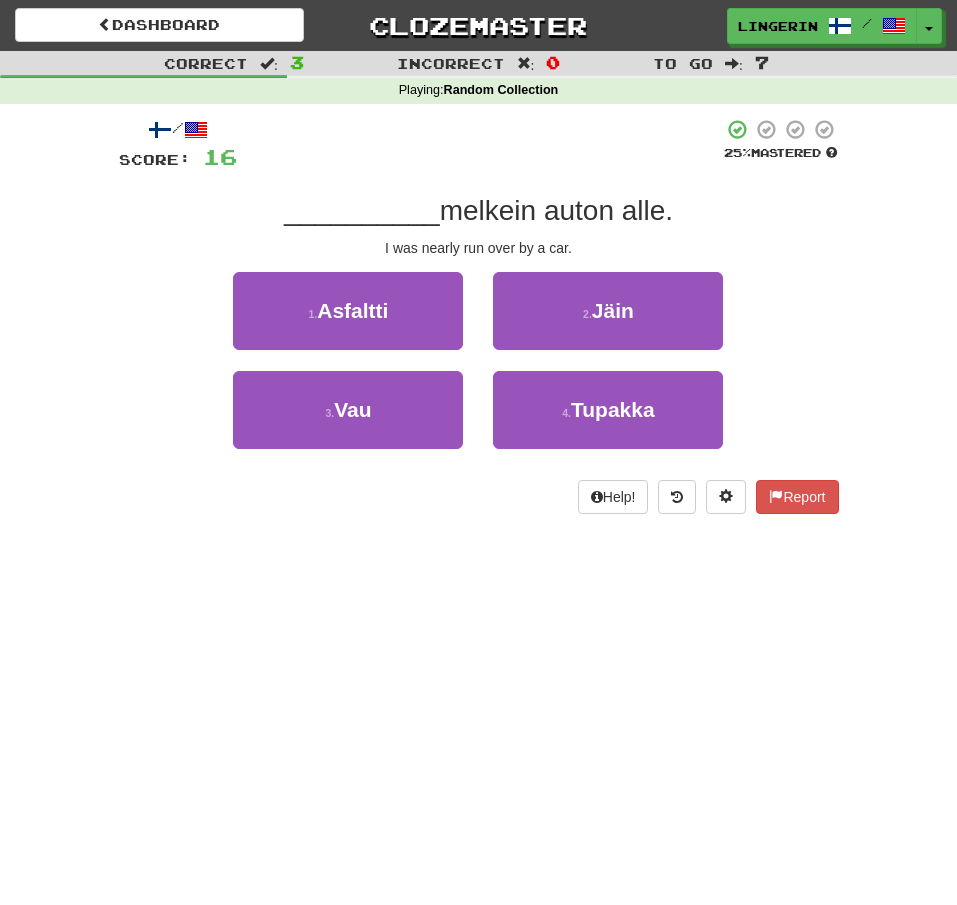 click on "Correct   :   3 Incorrect   :   0 To go   :   7 Playing :  Random Collection  /  Score:   16 25 %  Mastered __________  melkein auton alle. I was nearly run over by a car. 1 .  Asfaltti 2 .  Jäin 3 .  Vau 4 .  Tupakka  Help!  Report" at bounding box center (478, 296) 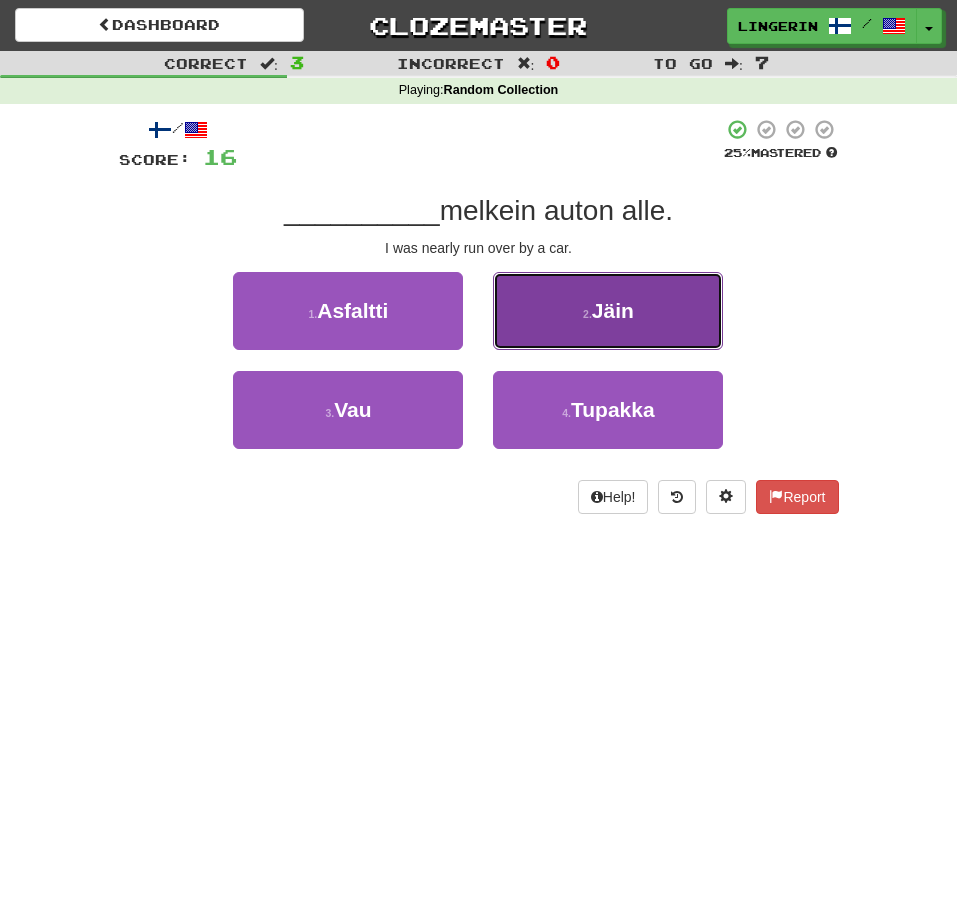 click on "Jäin" at bounding box center (613, 310) 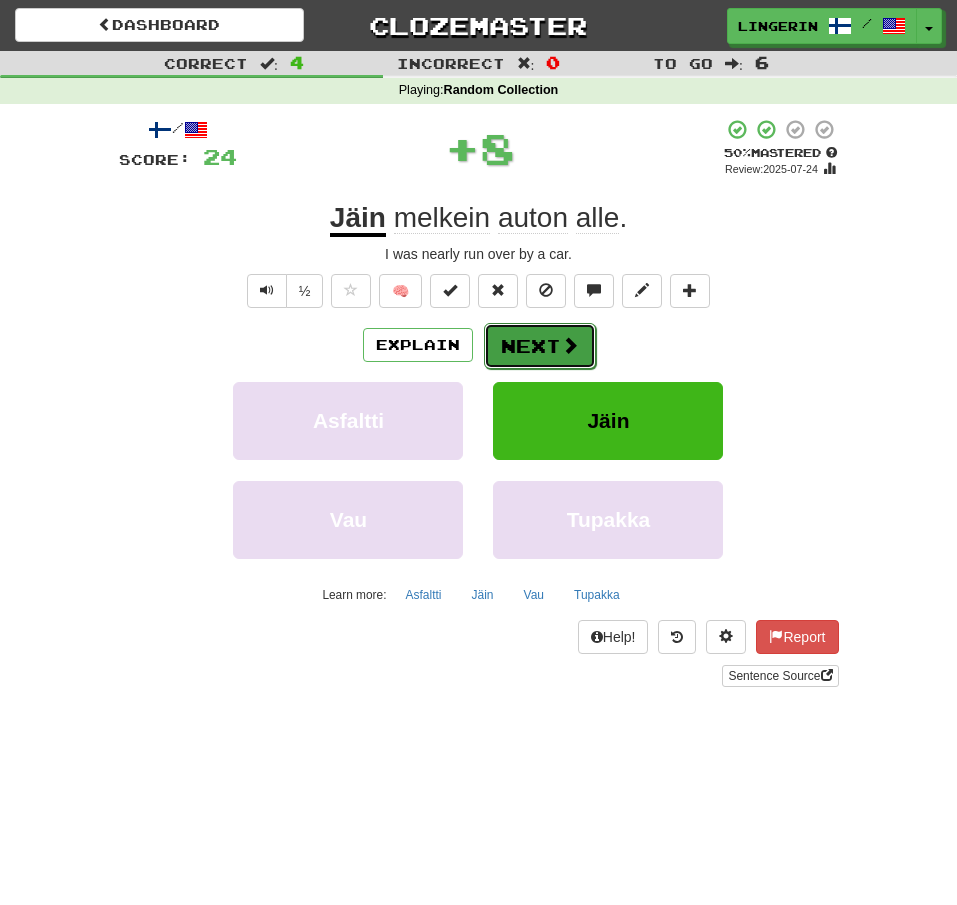 click on "Next" at bounding box center [540, 346] 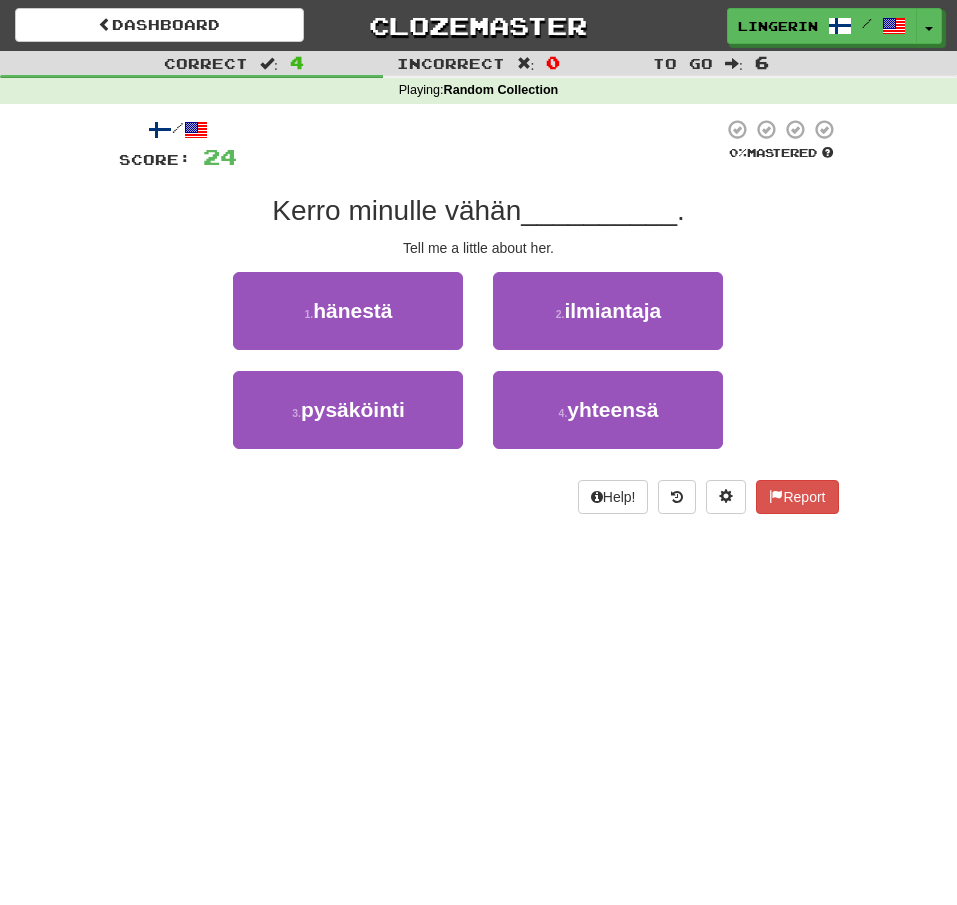 drag, startPoint x: 806, startPoint y: 231, endPoint x: 794, endPoint y: 232, distance: 12.0415945 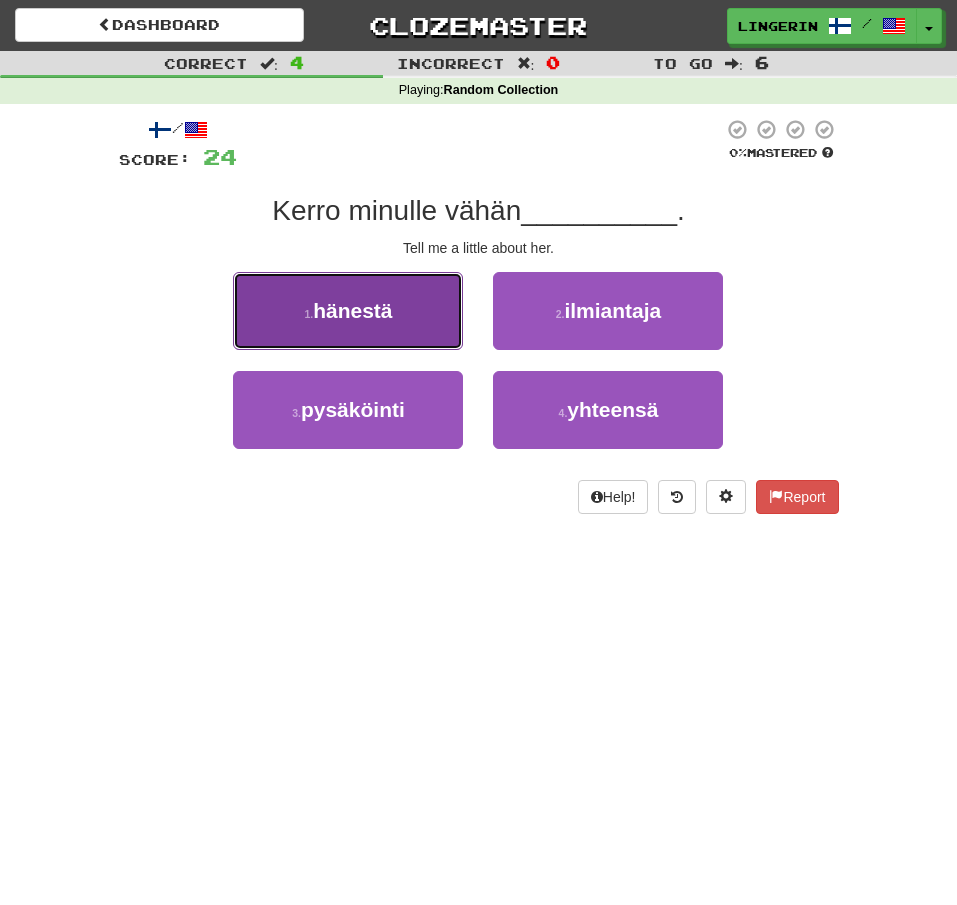 click on "1 .  hänestä" at bounding box center (348, 311) 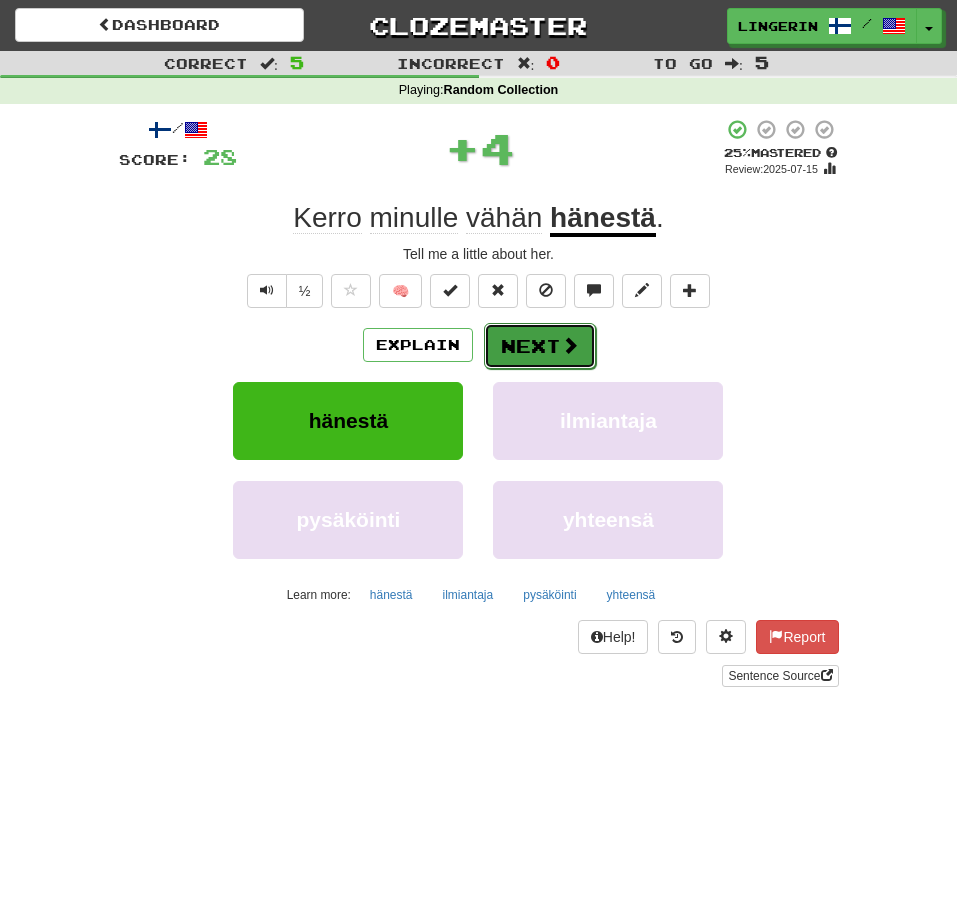 click on "Next" at bounding box center (540, 346) 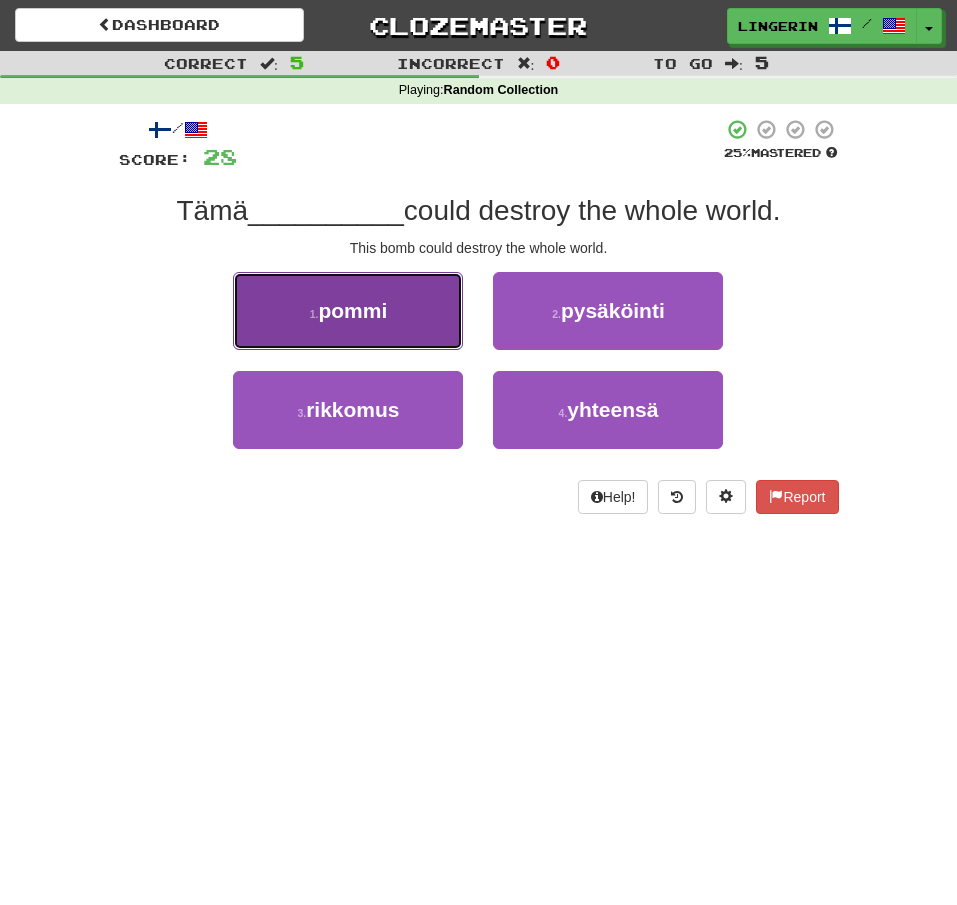 click on "1 .  bomb" at bounding box center (348, 311) 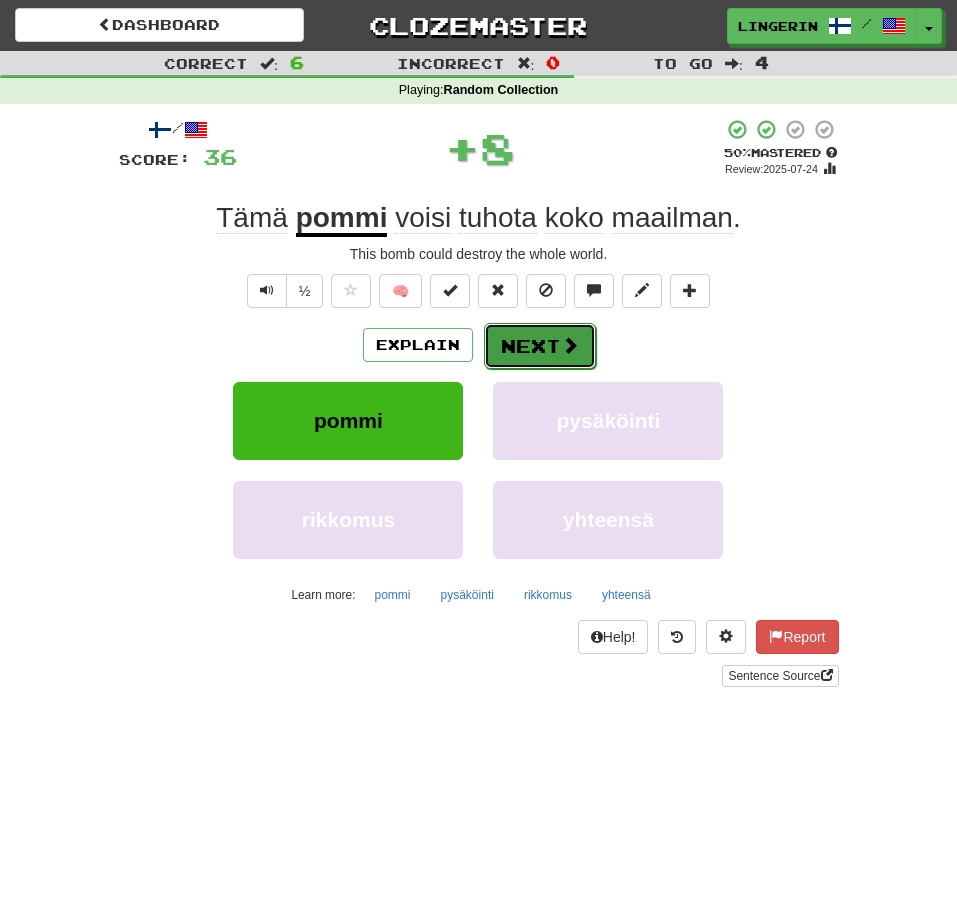 click at bounding box center (570, 345) 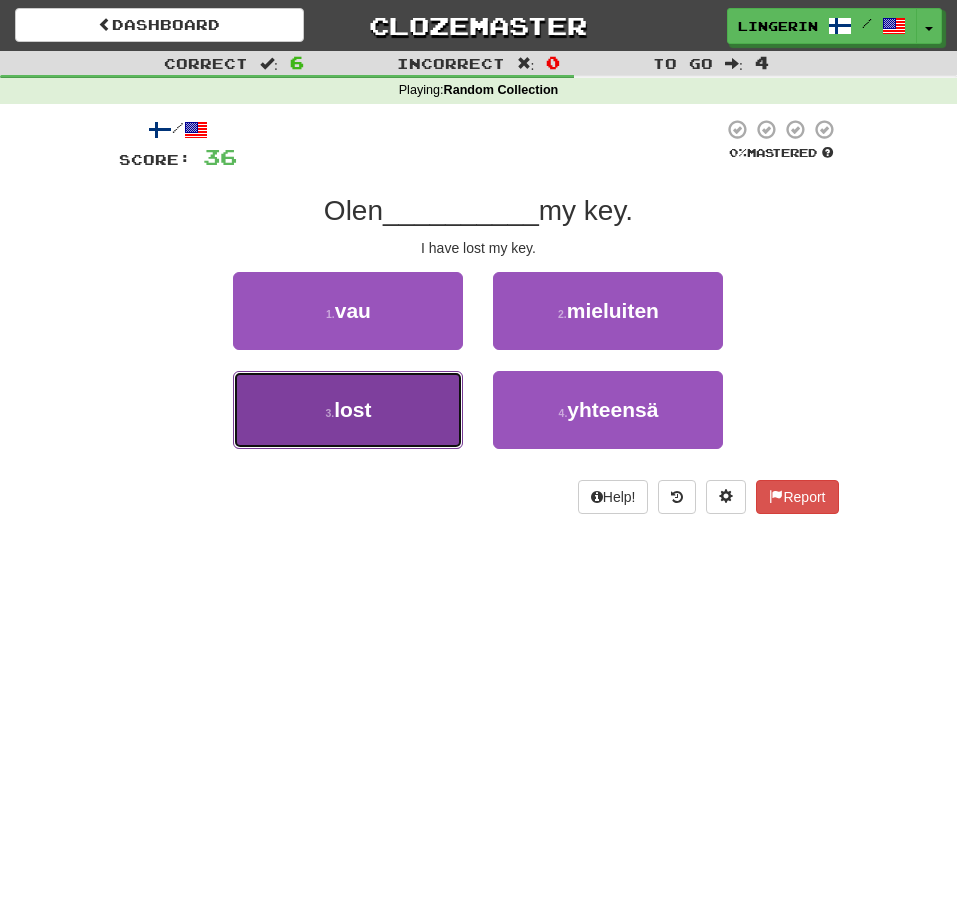 click on "3 .  lost" at bounding box center (348, 410) 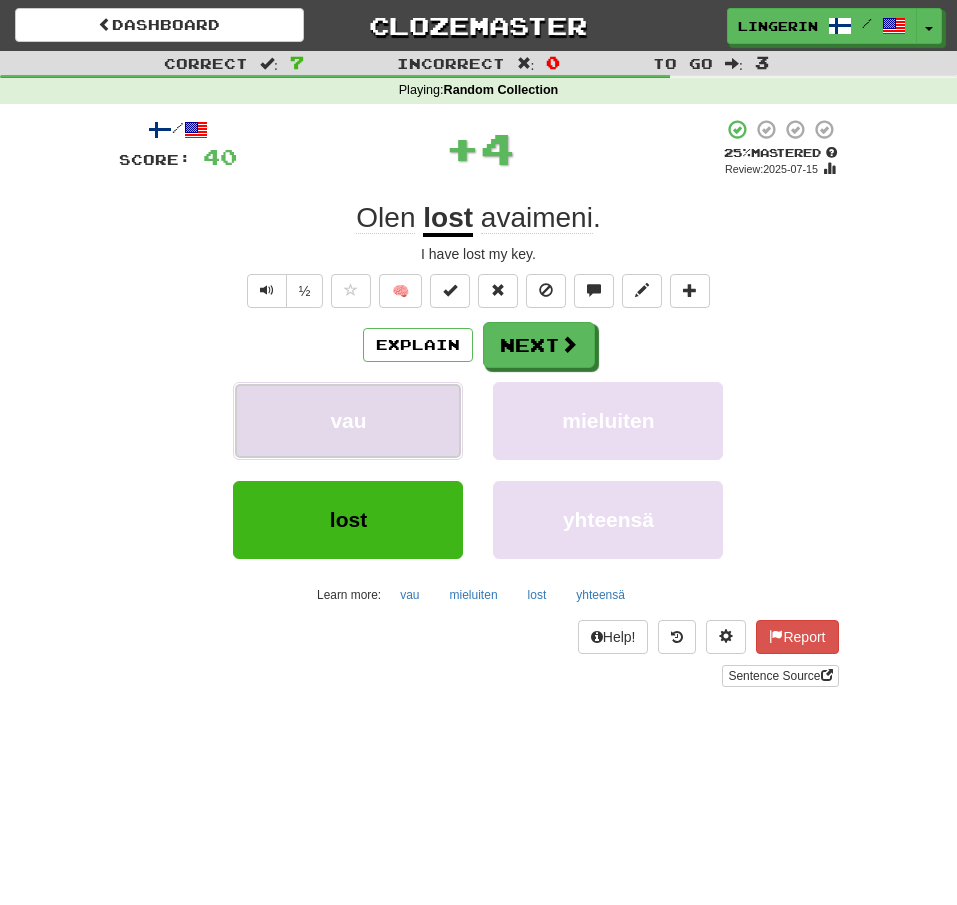 click on "vau" at bounding box center (348, 421) 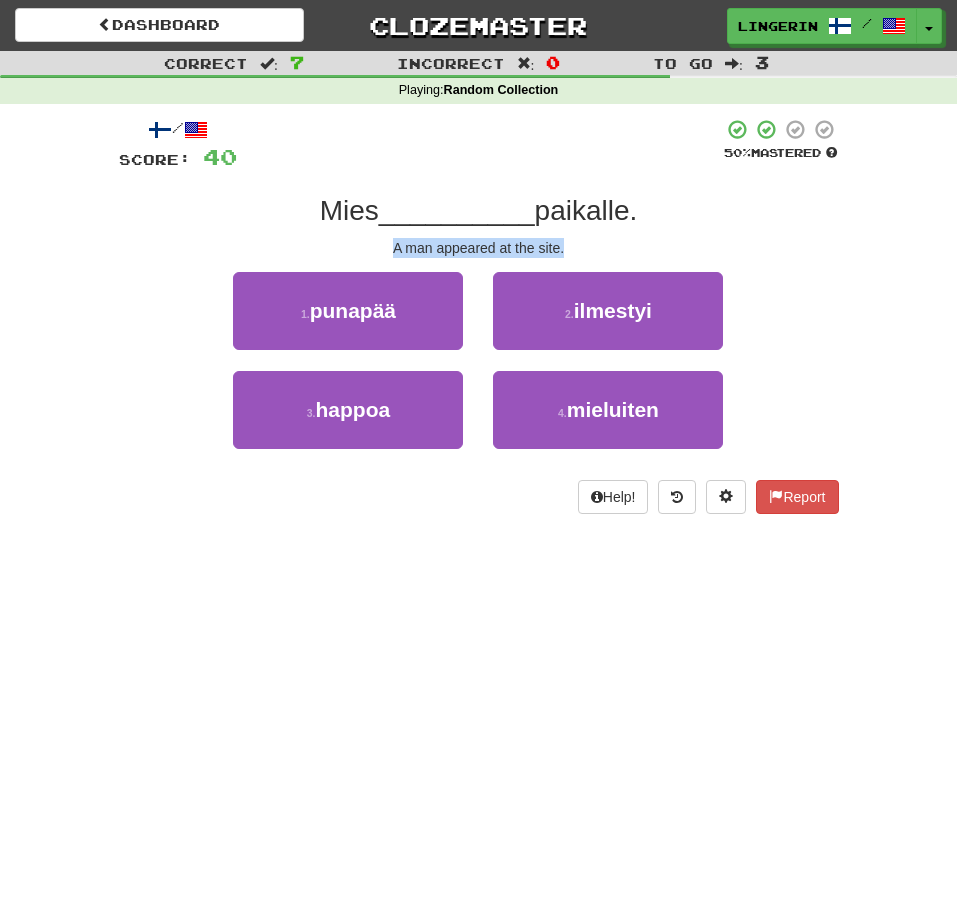drag, startPoint x: 563, startPoint y: 256, endPoint x: 359, endPoint y: 244, distance: 204.35263 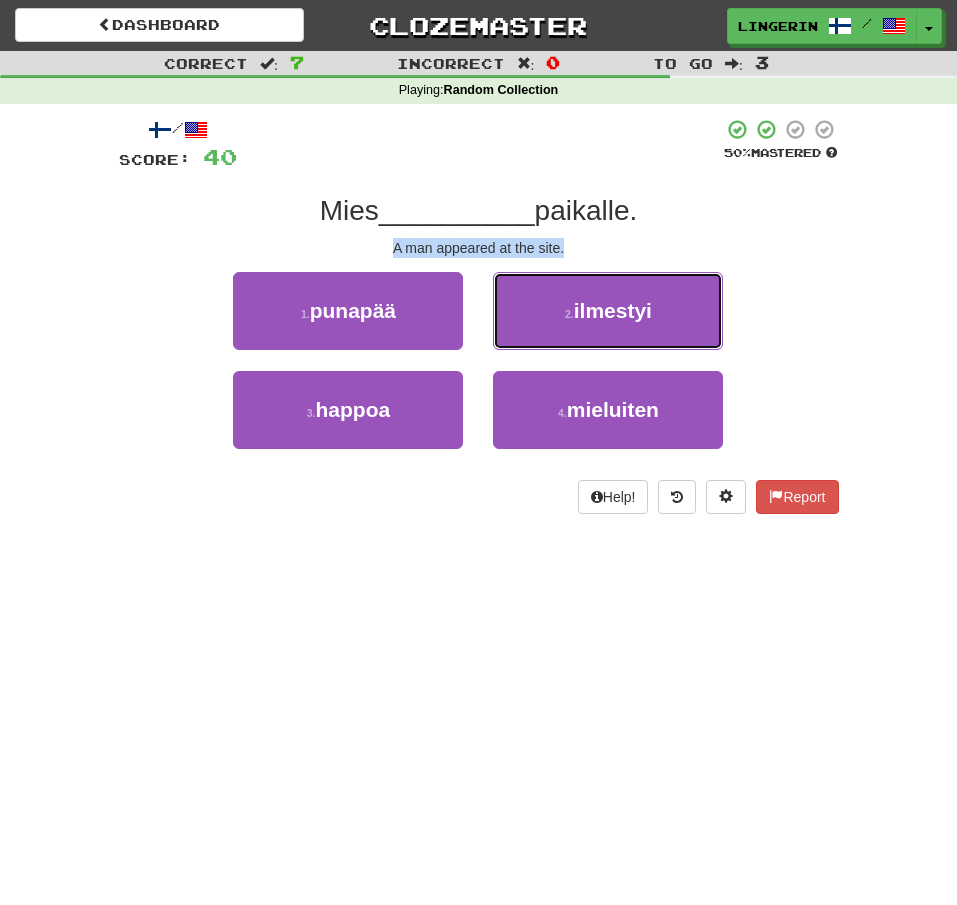 drag, startPoint x: 635, startPoint y: 323, endPoint x: 651, endPoint y: 321, distance: 16.124516 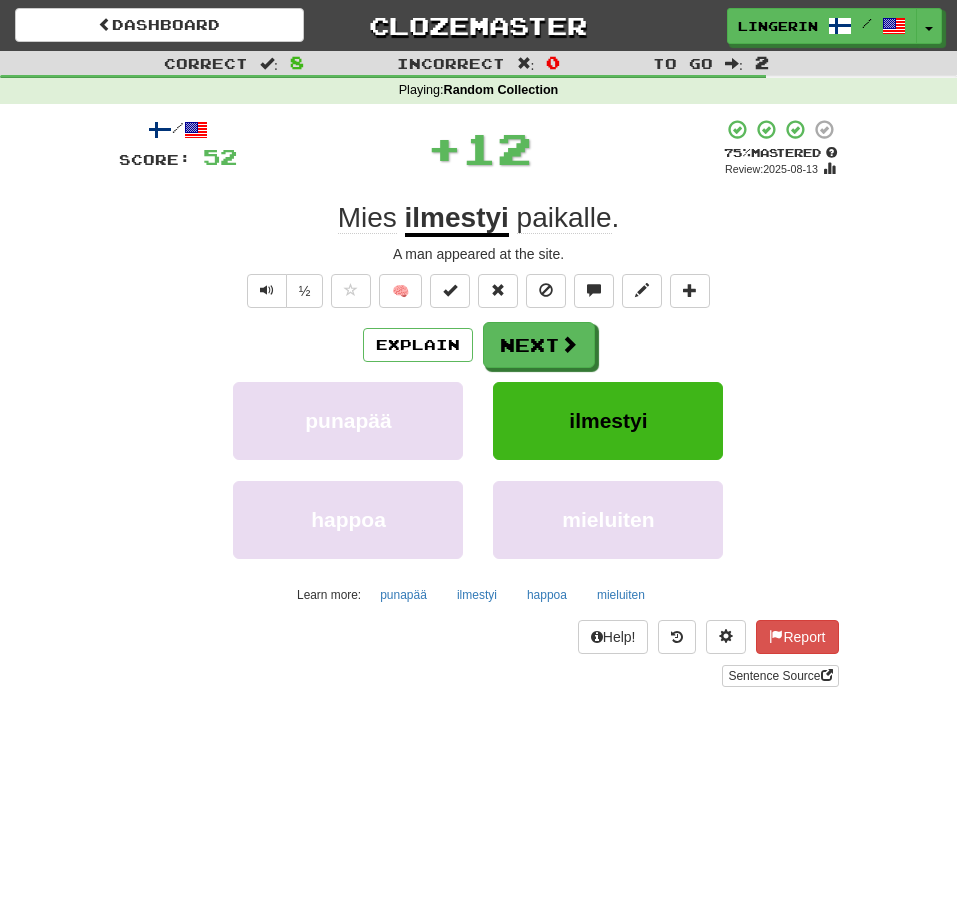 click on "Mies   ilmestyi   paikalle ." at bounding box center (479, 218) 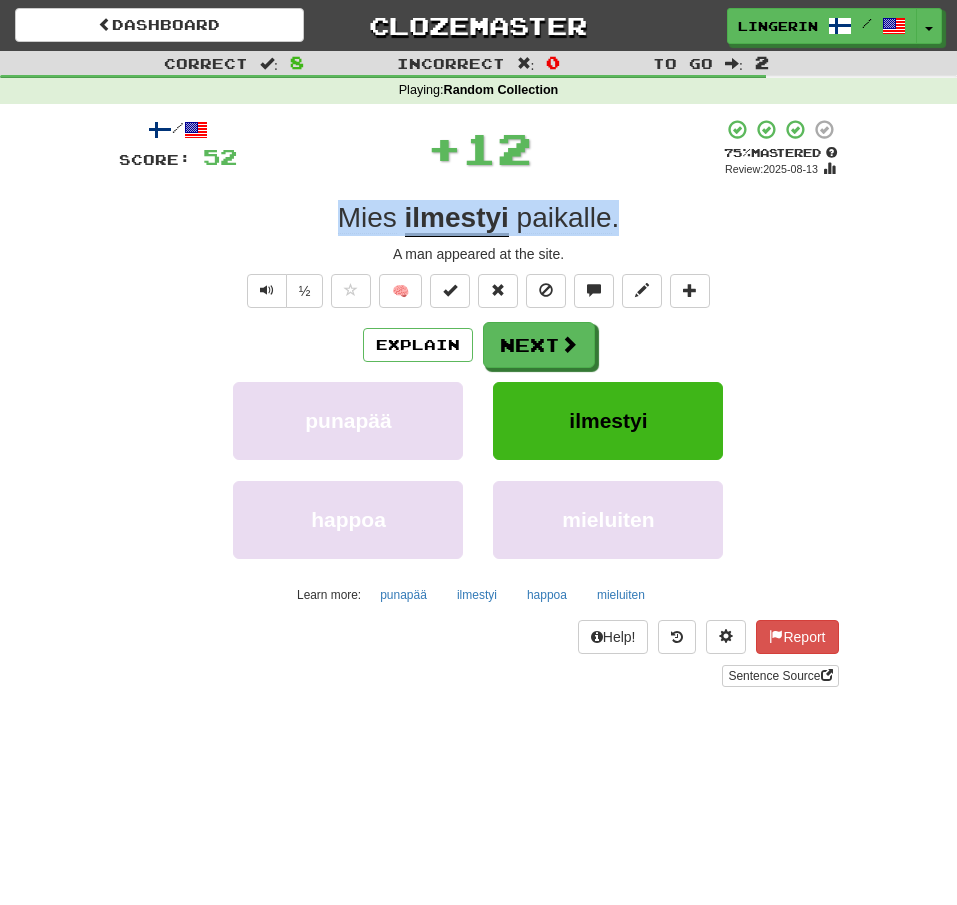 drag, startPoint x: 563, startPoint y: 211, endPoint x: 303, endPoint y: 210, distance: 260.00192 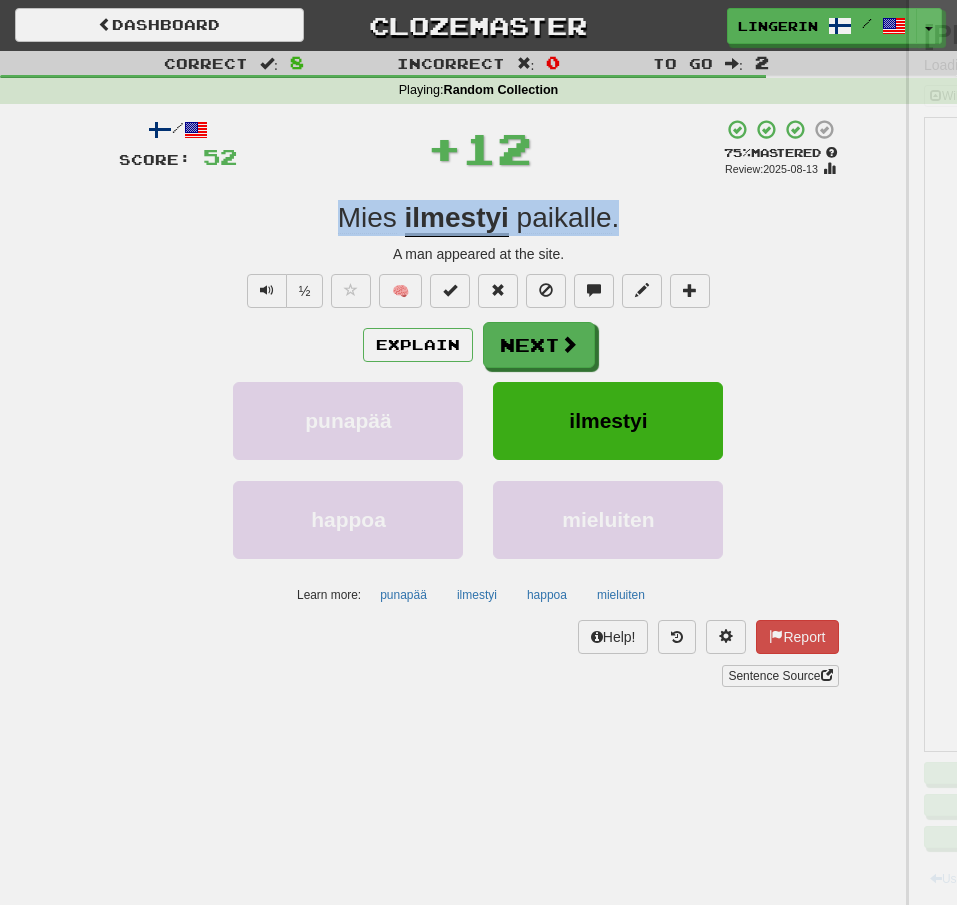 copy on "Mies   ilmestyi   paikalle ." 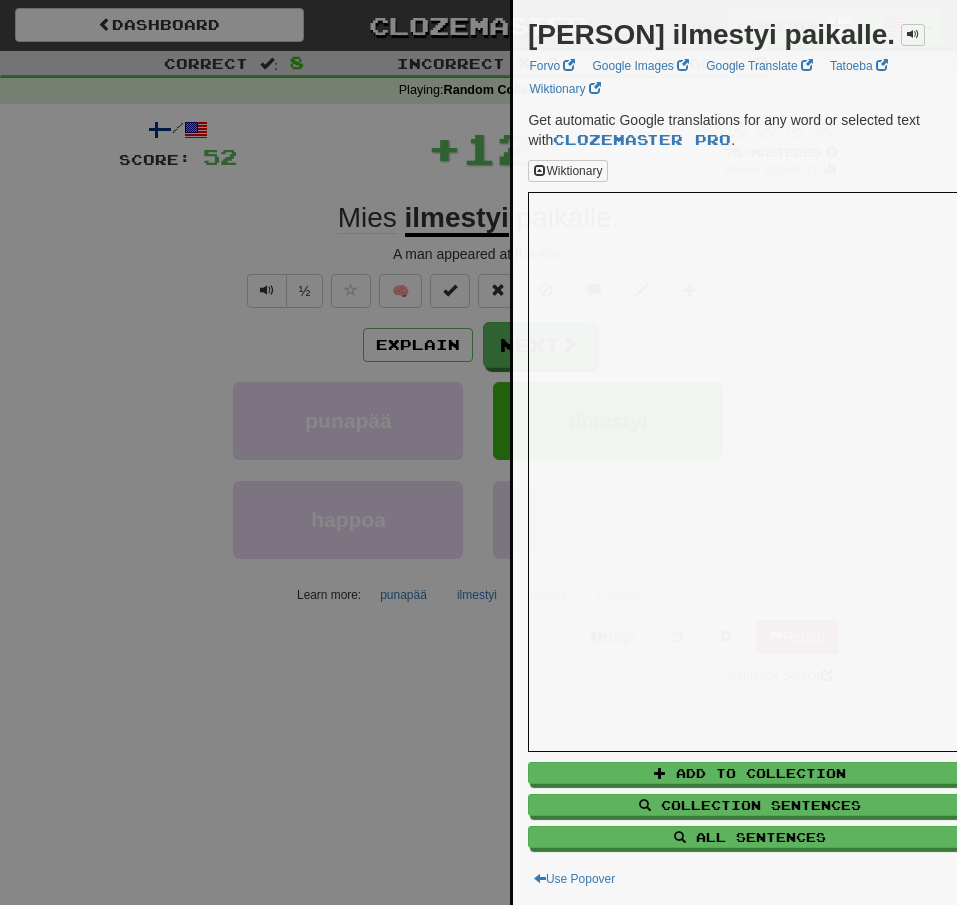 click at bounding box center (478, 452) 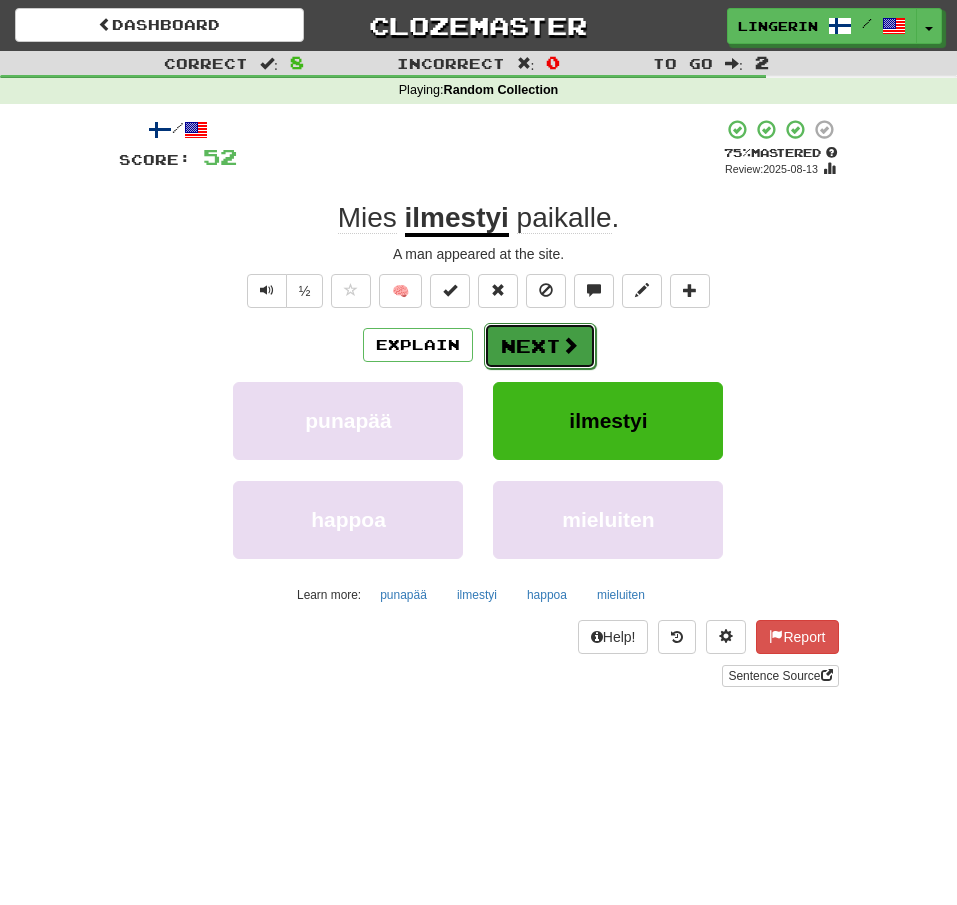 click on "Next" at bounding box center [540, 346] 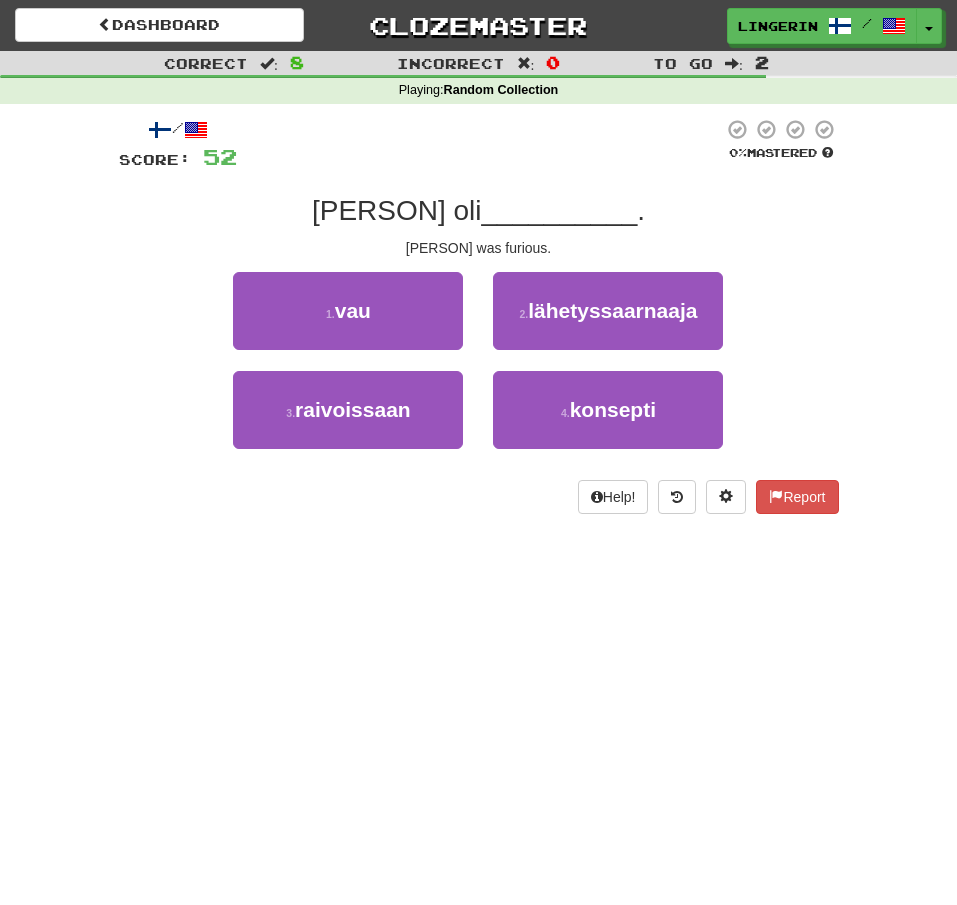 click on "[PERSON] was furious." at bounding box center [479, 248] 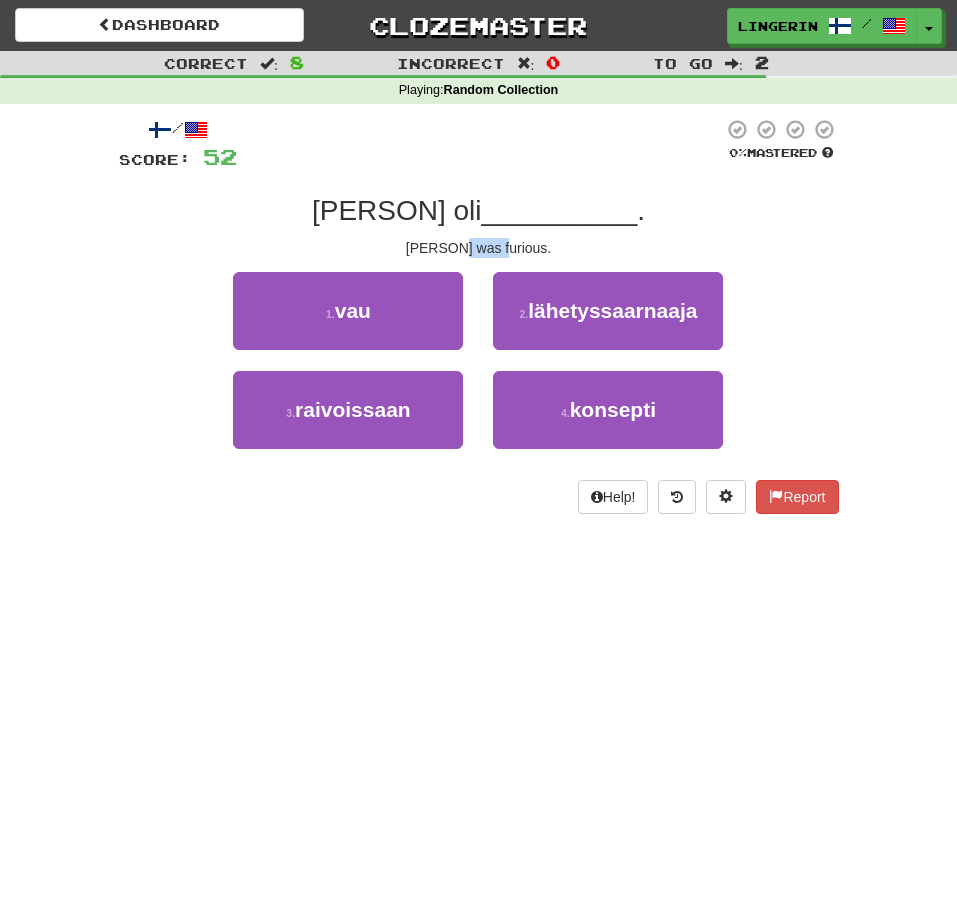 click on "[PERSON] was furious." at bounding box center [479, 248] 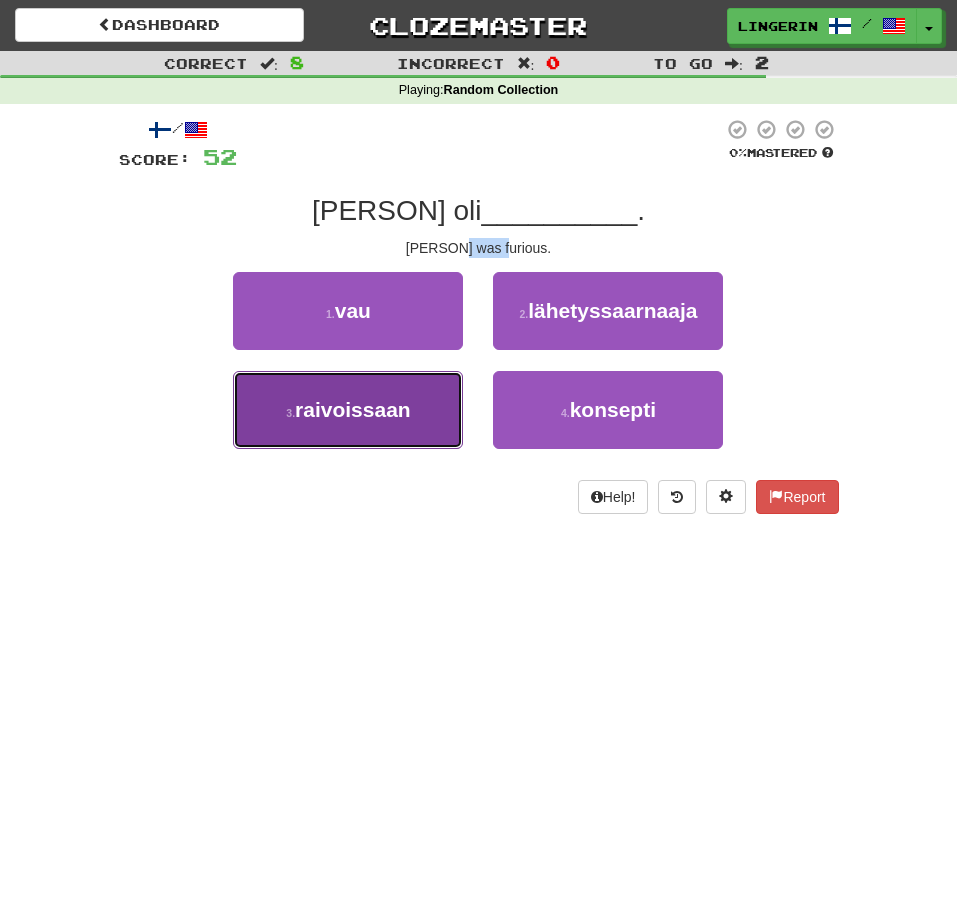 click on "3 .  raivoissaan" at bounding box center [348, 410] 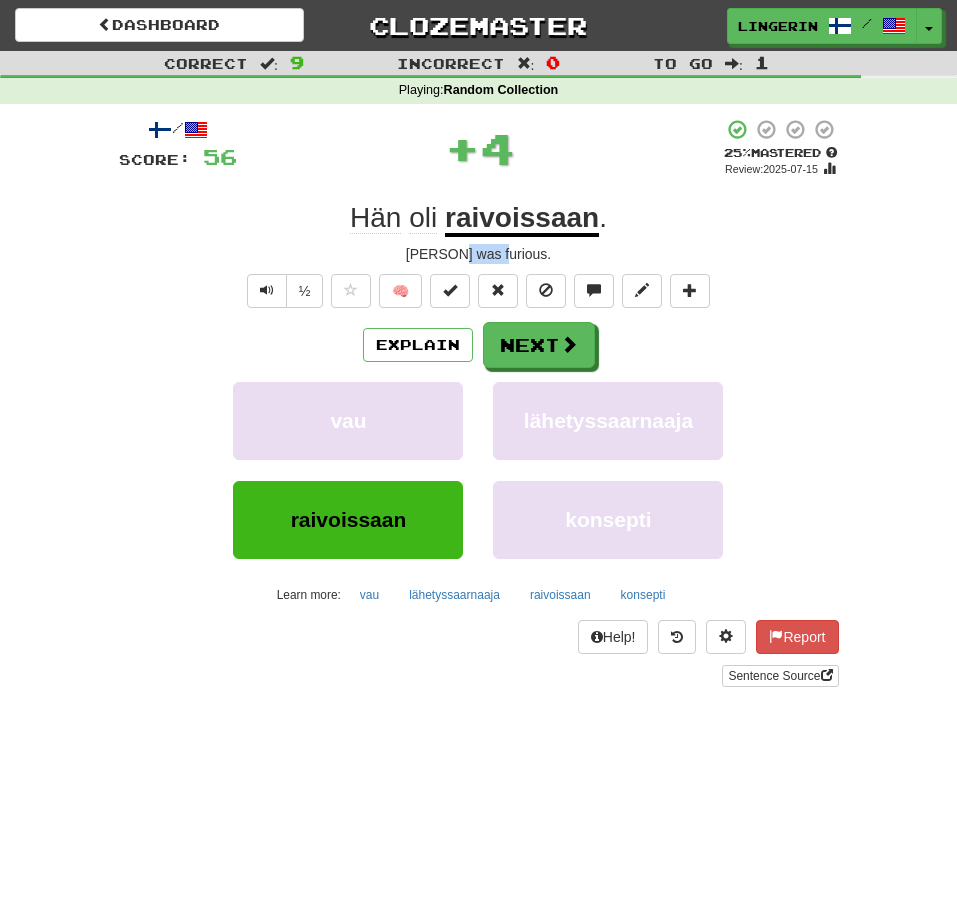 click on "/  Score:   56 + 4 25 %  Mastered Review:  [DATE] [PERSON]   oli   raivoissaan . He was furious. ½ 🧠 Explain Next vau lähetyssaarnaaja raivoissaan konsepti Learn more: vau lähetyssaarnaaja raivoissaan konsepti  Help!  Report Sentence Source" at bounding box center [479, 402] 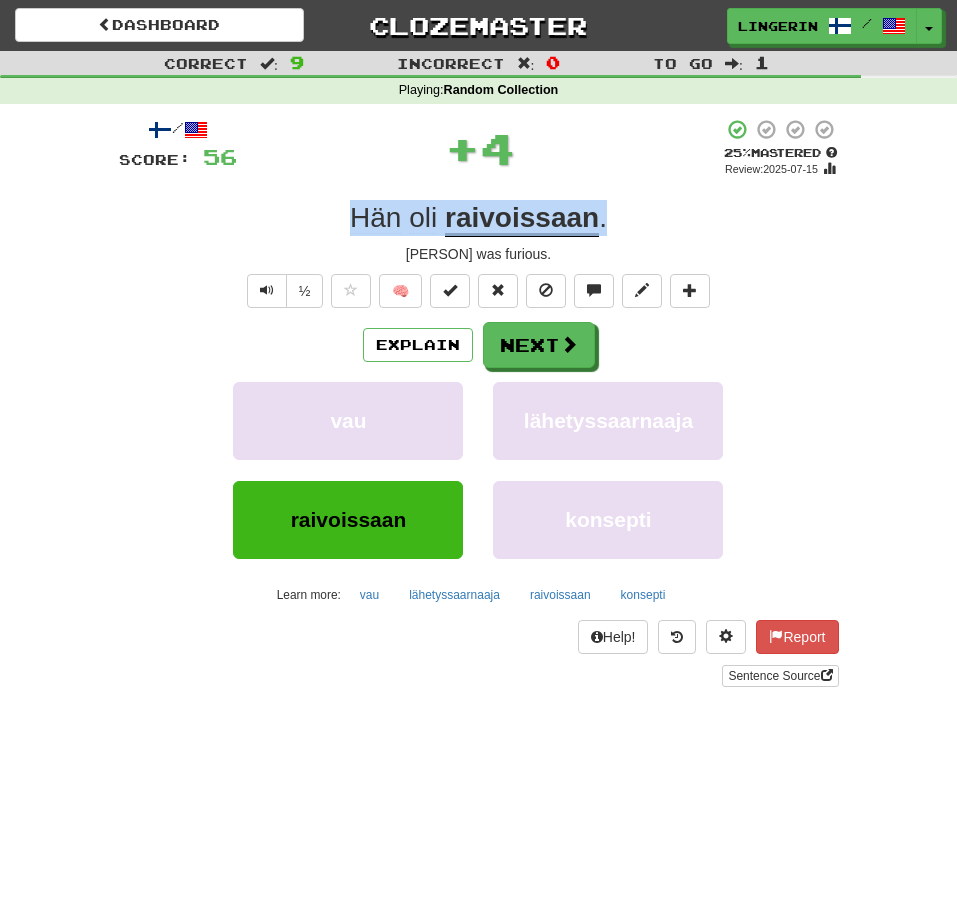 drag, startPoint x: 643, startPoint y: 216, endPoint x: 211, endPoint y: 217, distance: 432.00116 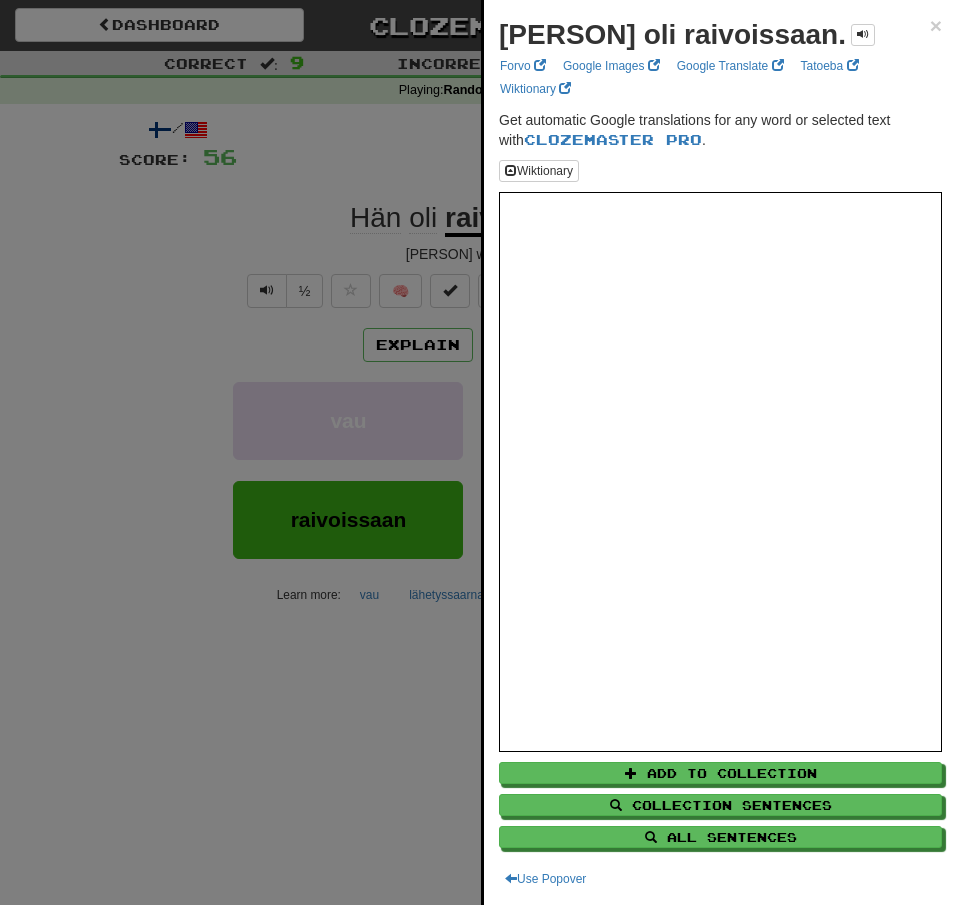click at bounding box center (478, 452) 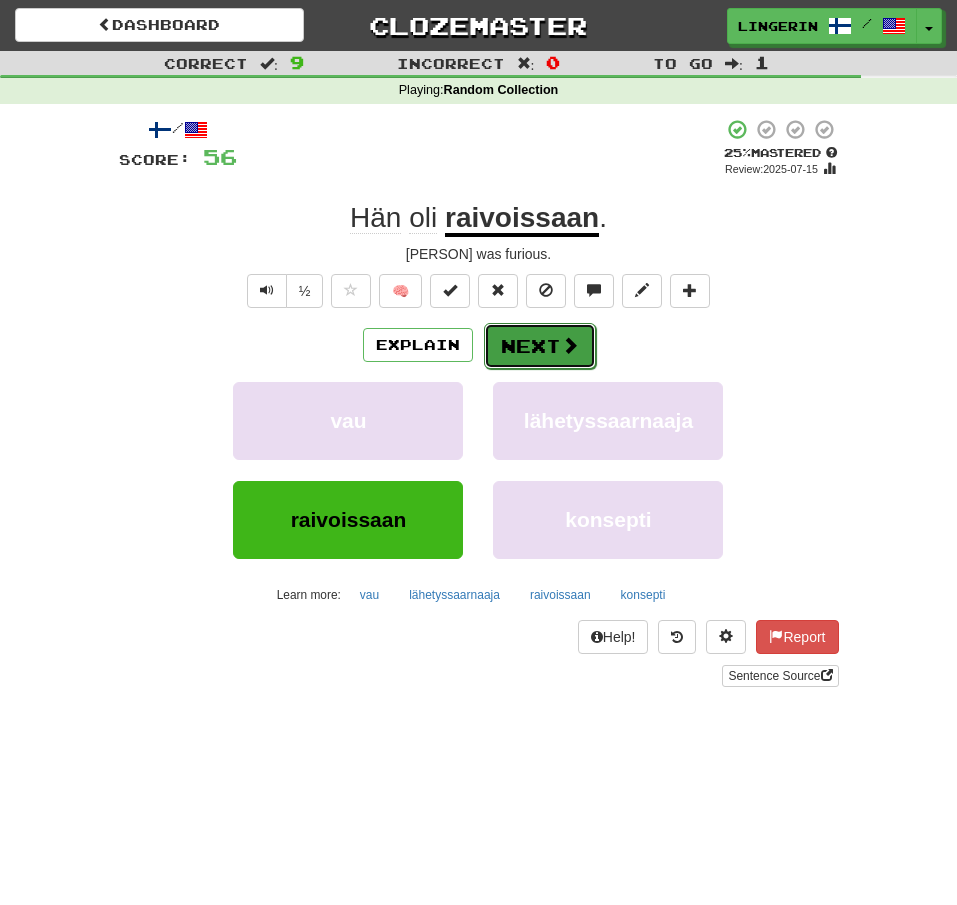 click on "Next" at bounding box center (540, 346) 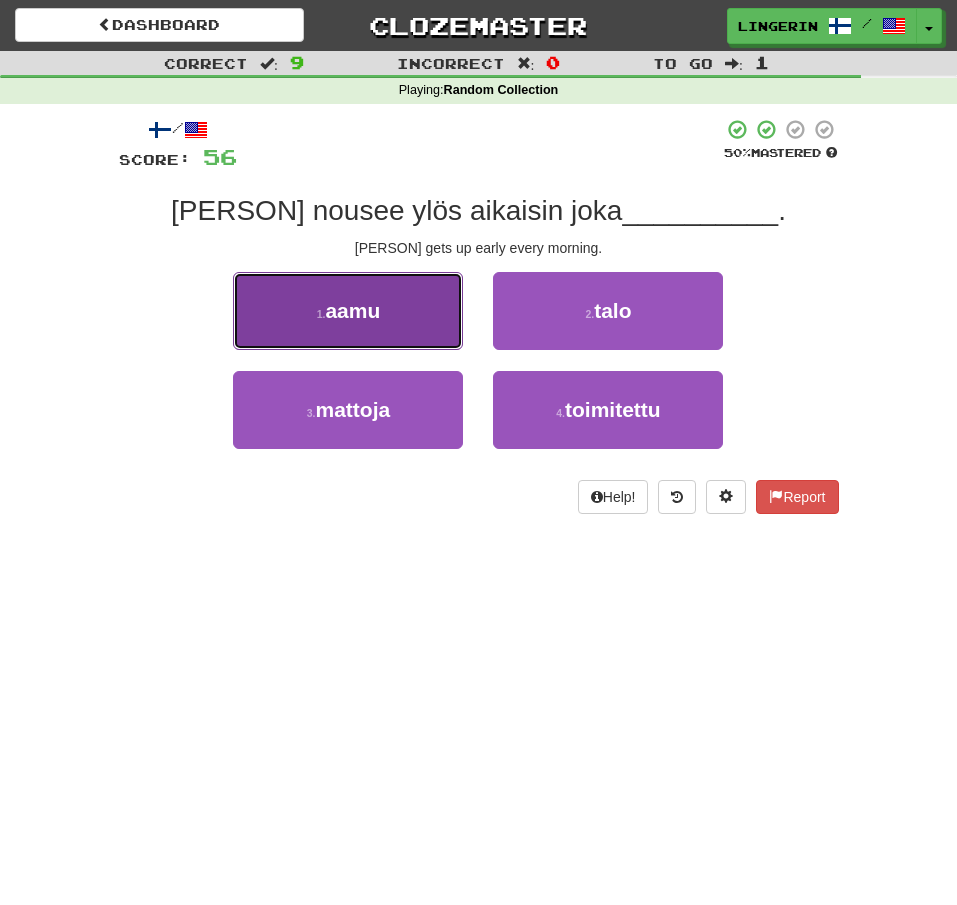 click on "aamu" at bounding box center (352, 310) 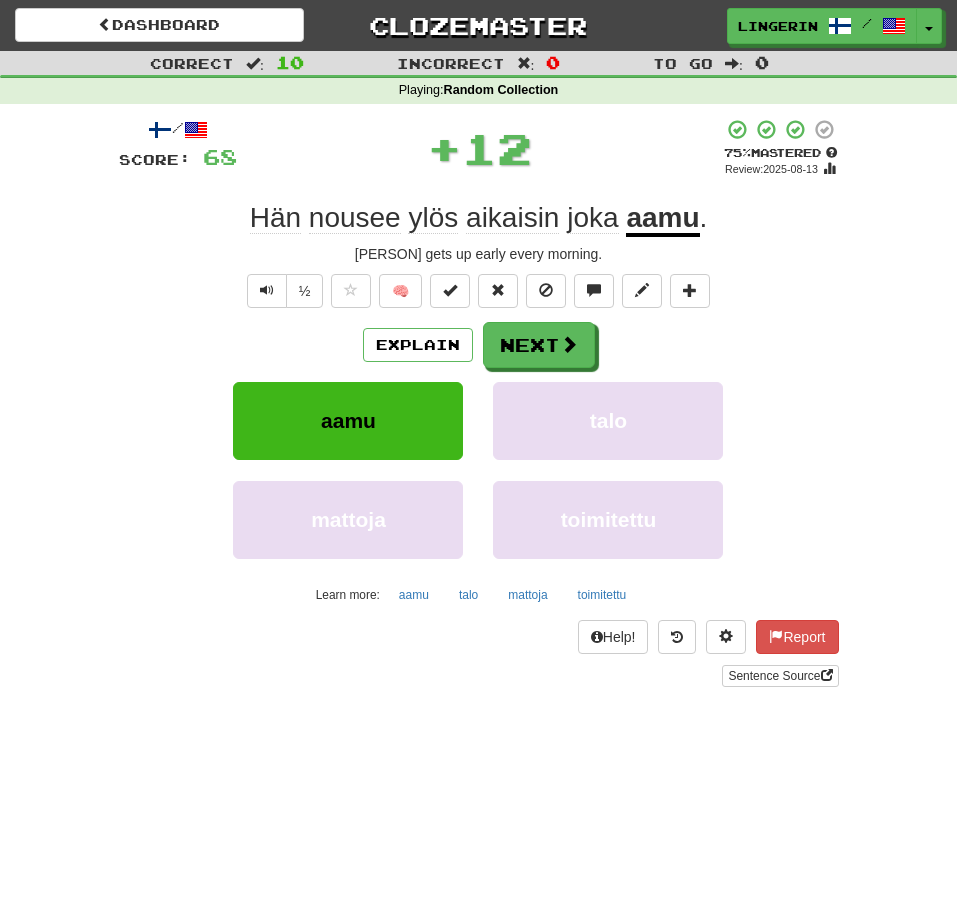 click on "½ 🧠" at bounding box center [479, 291] 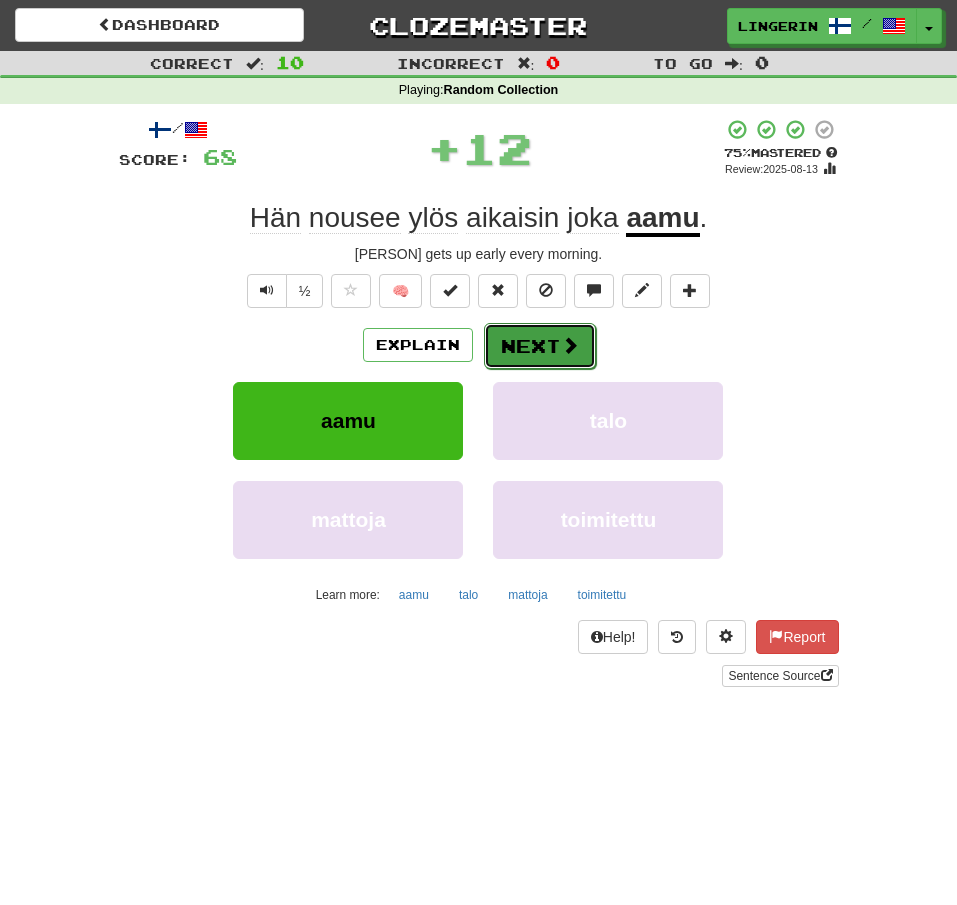 click on "Next" at bounding box center (540, 346) 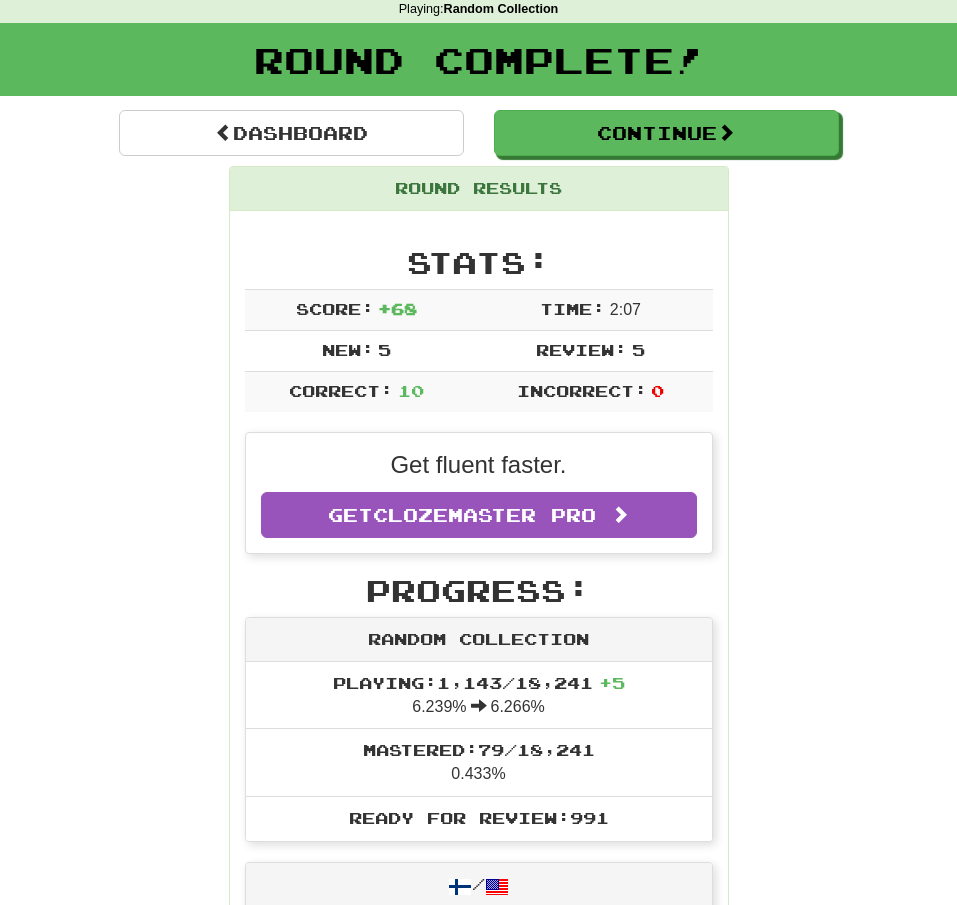 scroll, scrollTop: 0, scrollLeft: 0, axis: both 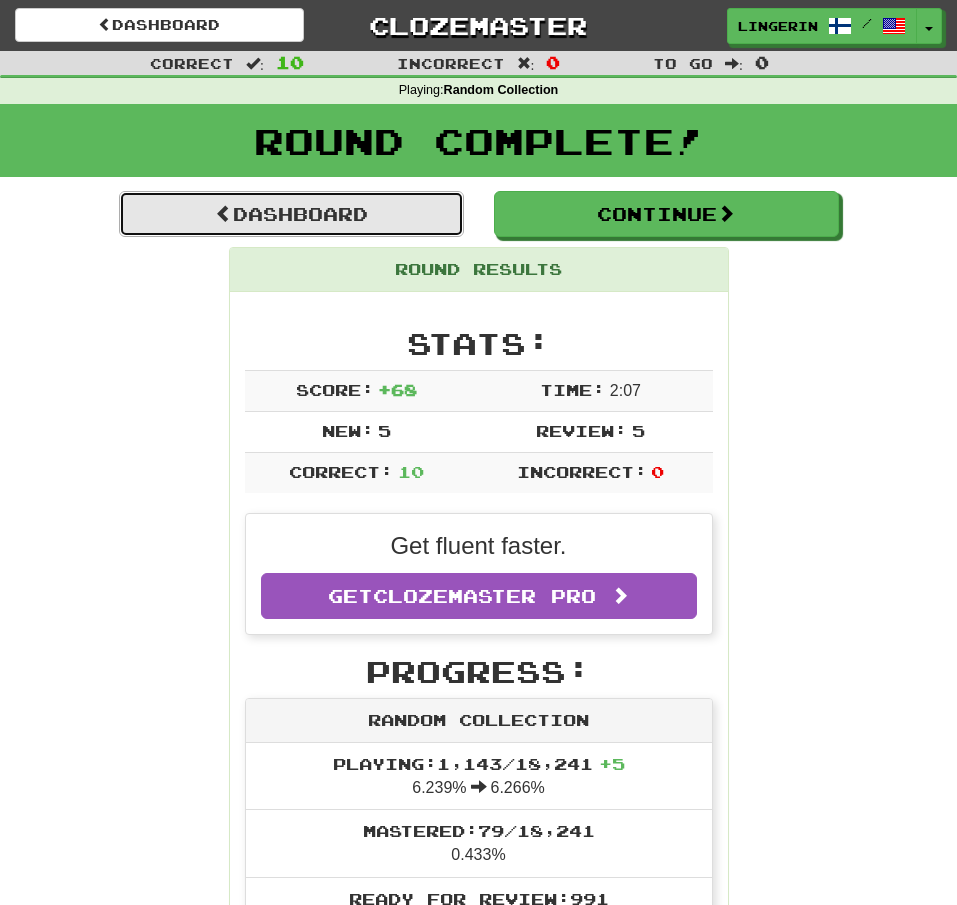 click on "Dashboard" at bounding box center (291, 214) 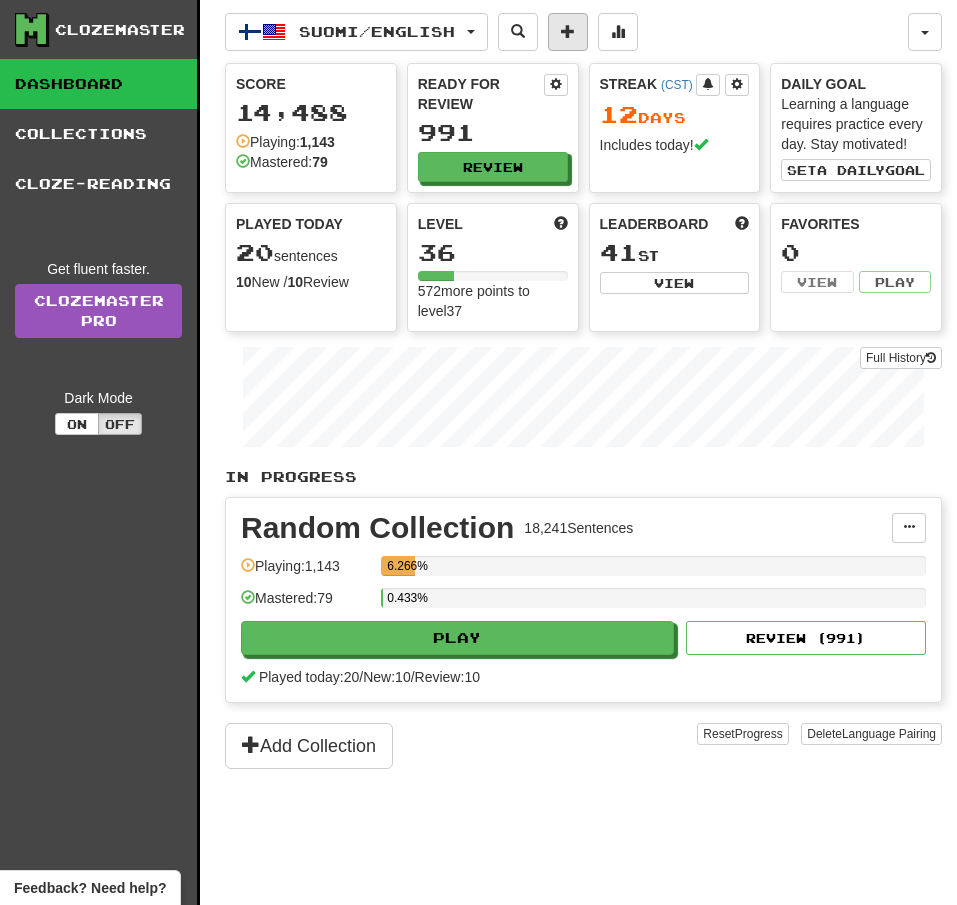 scroll, scrollTop: 0, scrollLeft: 0, axis: both 